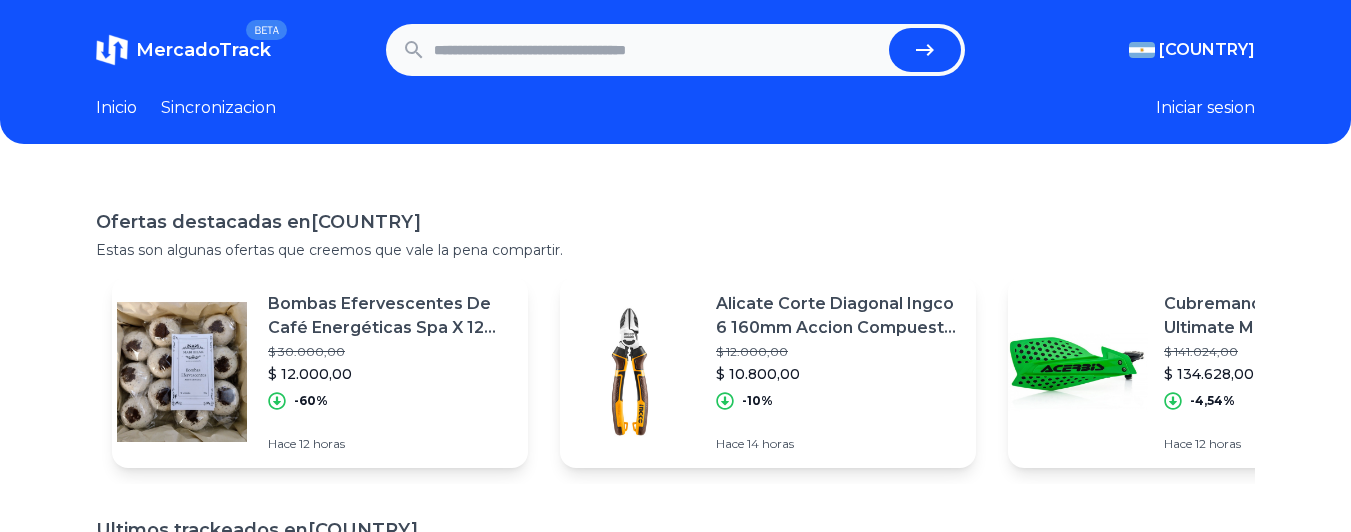 scroll, scrollTop: 0, scrollLeft: 0, axis: both 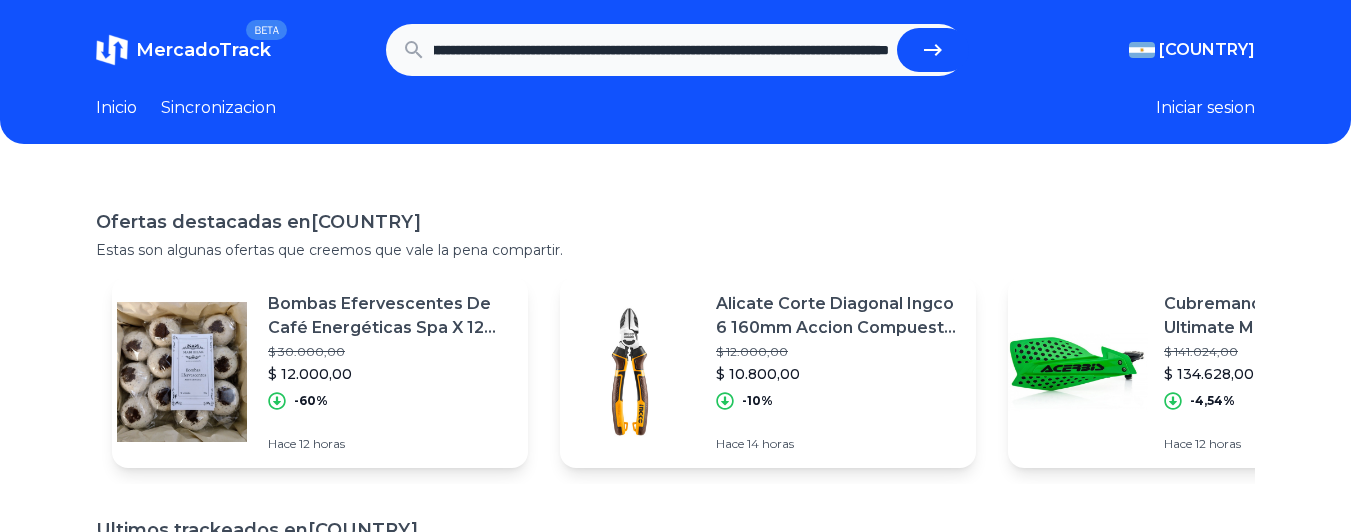 paste on "**********" 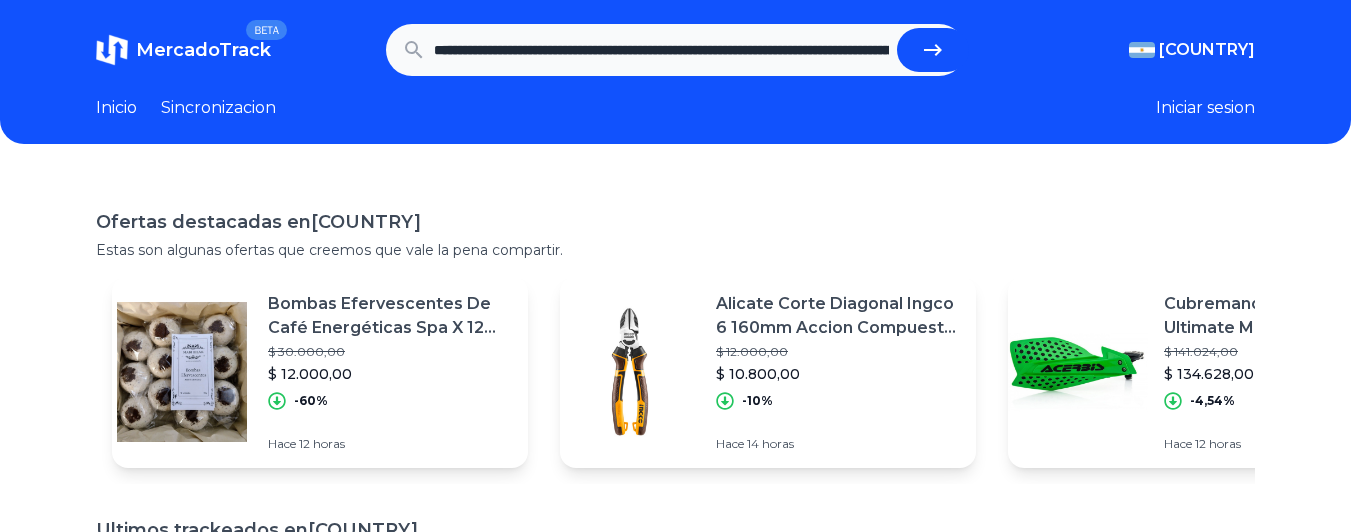 click at bounding box center [933, 50] 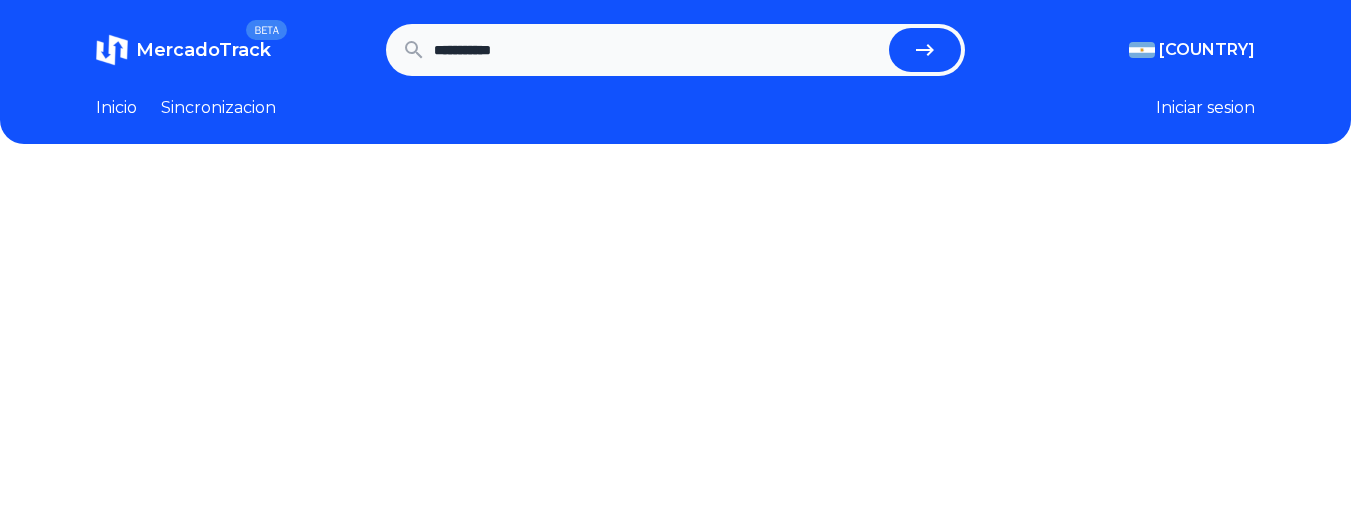 scroll, scrollTop: 0, scrollLeft: 0, axis: both 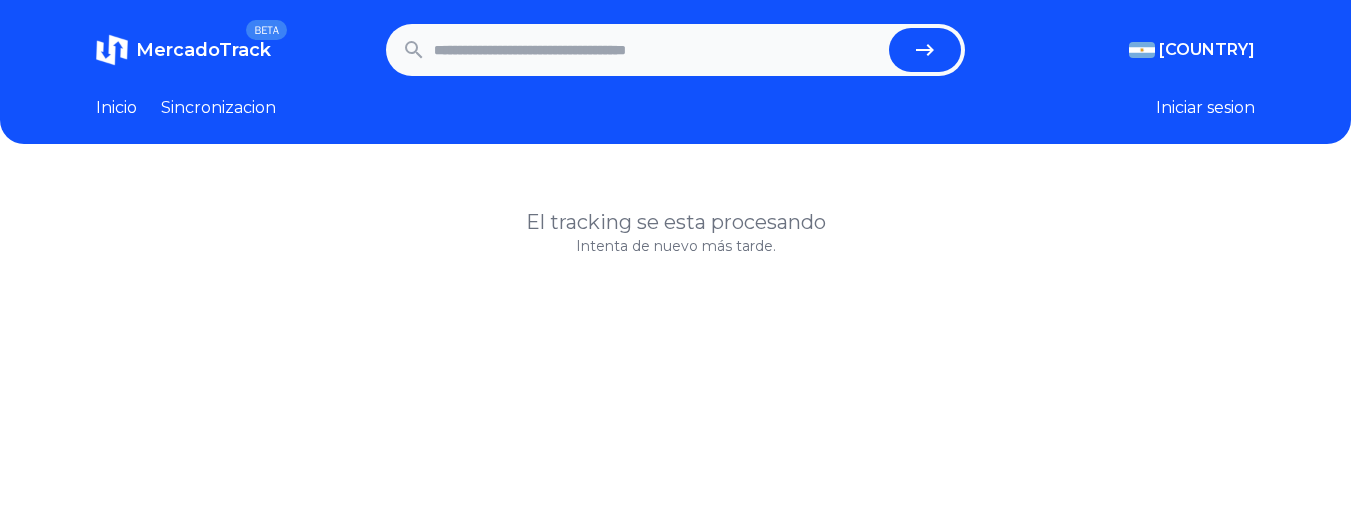 click at bounding box center [658, 50] 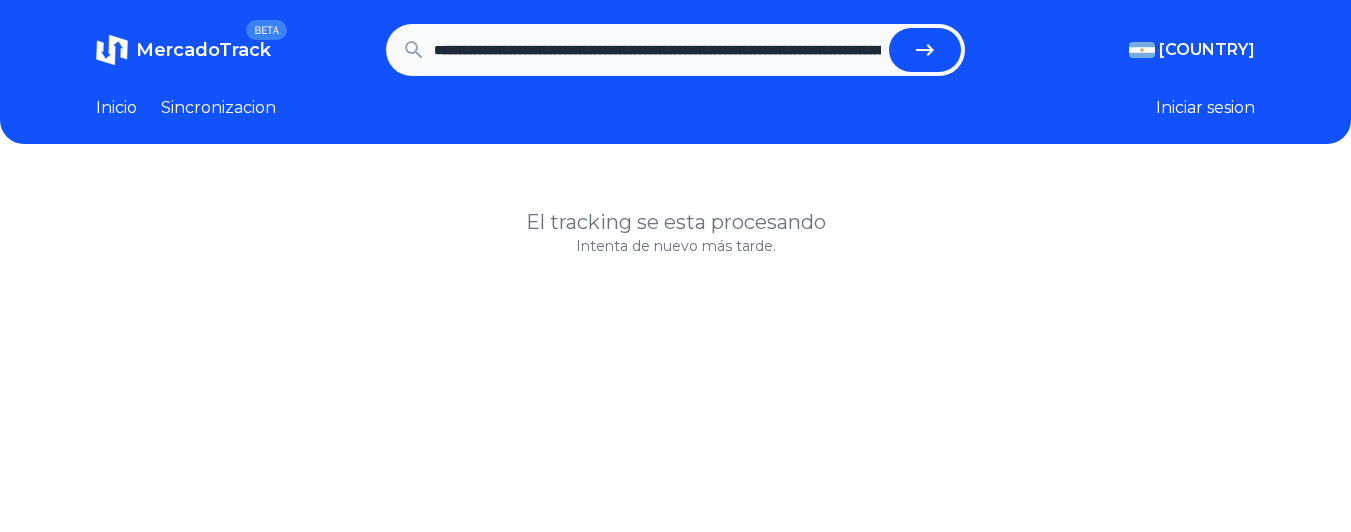 scroll, scrollTop: 0, scrollLeft: 3762, axis: horizontal 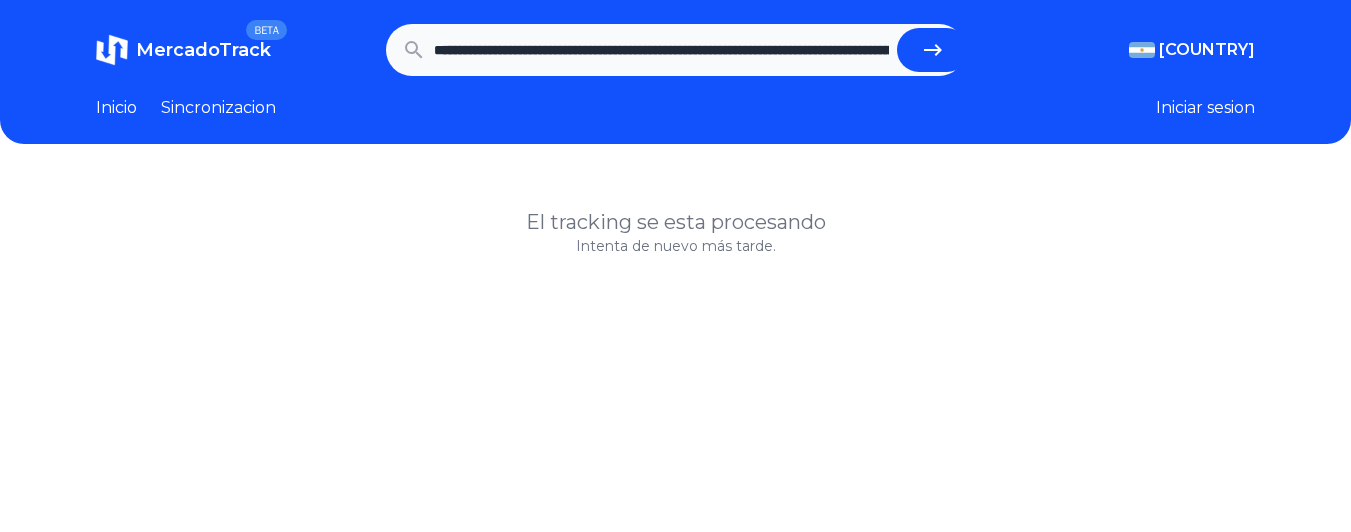 click at bounding box center (933, 50) 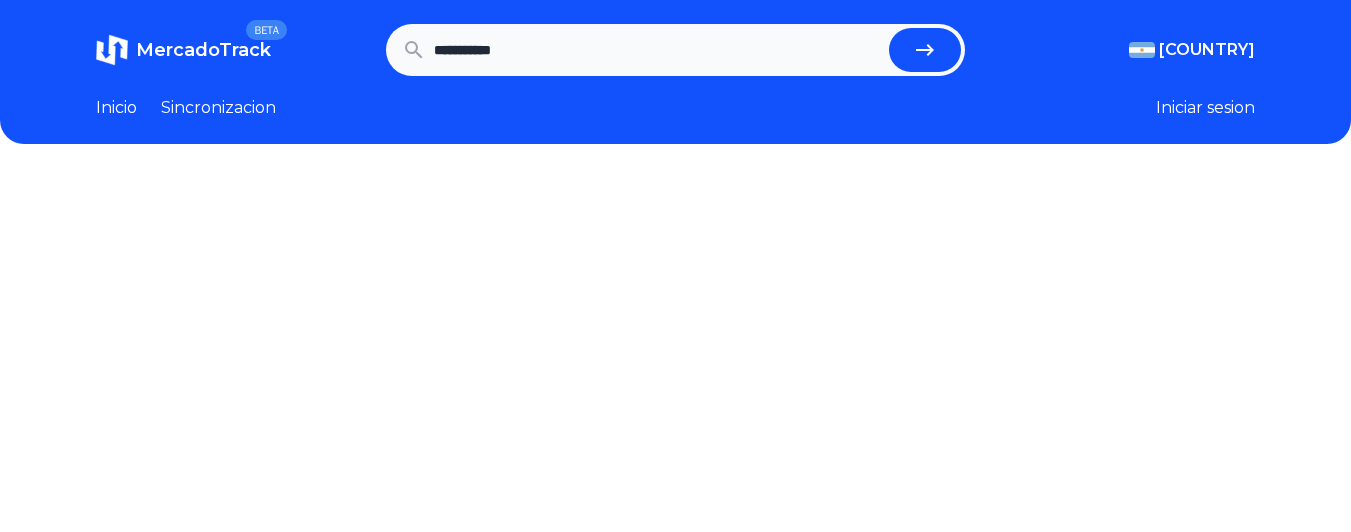 scroll, scrollTop: 0, scrollLeft: 0, axis: both 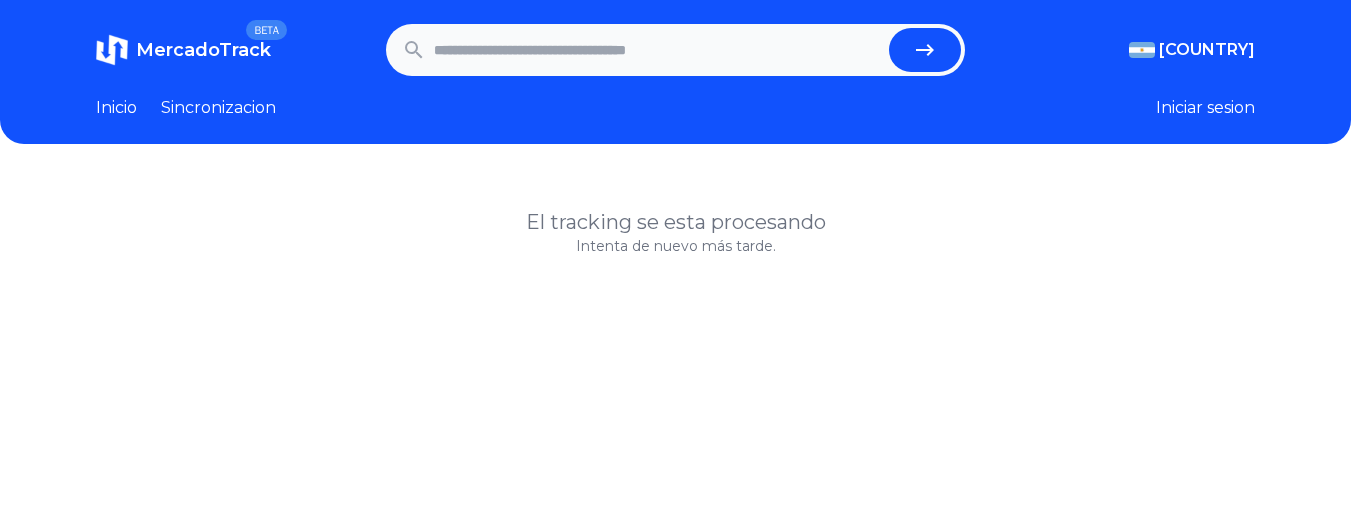 click on "El tracking se esta procesando" at bounding box center (675, 222) 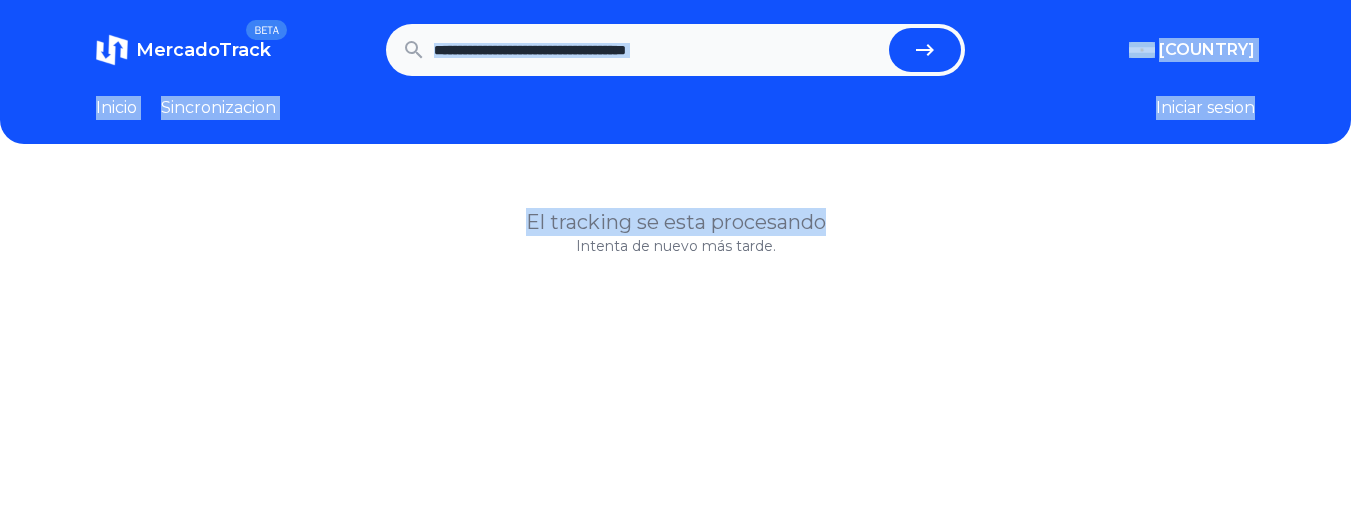 drag, startPoint x: 736, startPoint y: 218, endPoint x: 751, endPoint y: -8, distance: 226.49724 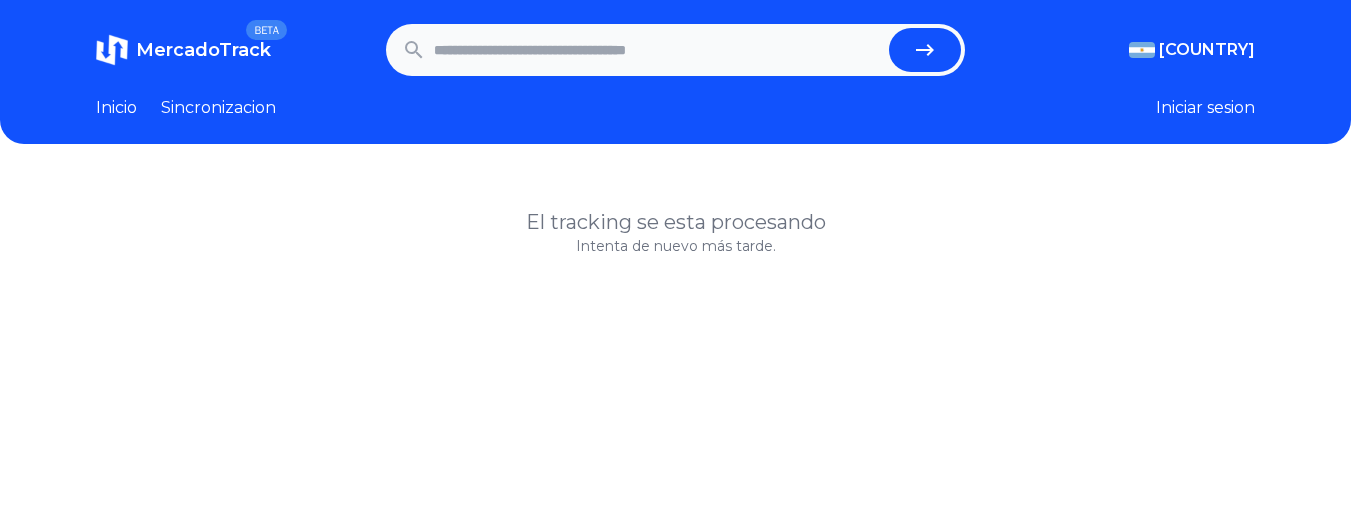 click at bounding box center [658, 50] 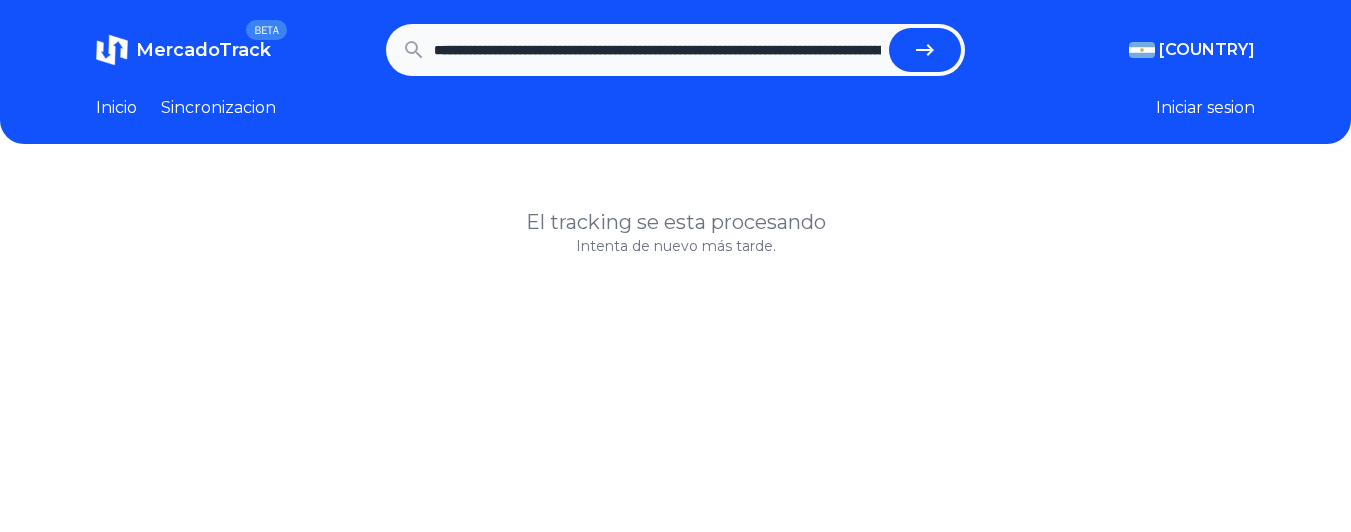 scroll, scrollTop: 0, scrollLeft: 2245, axis: horizontal 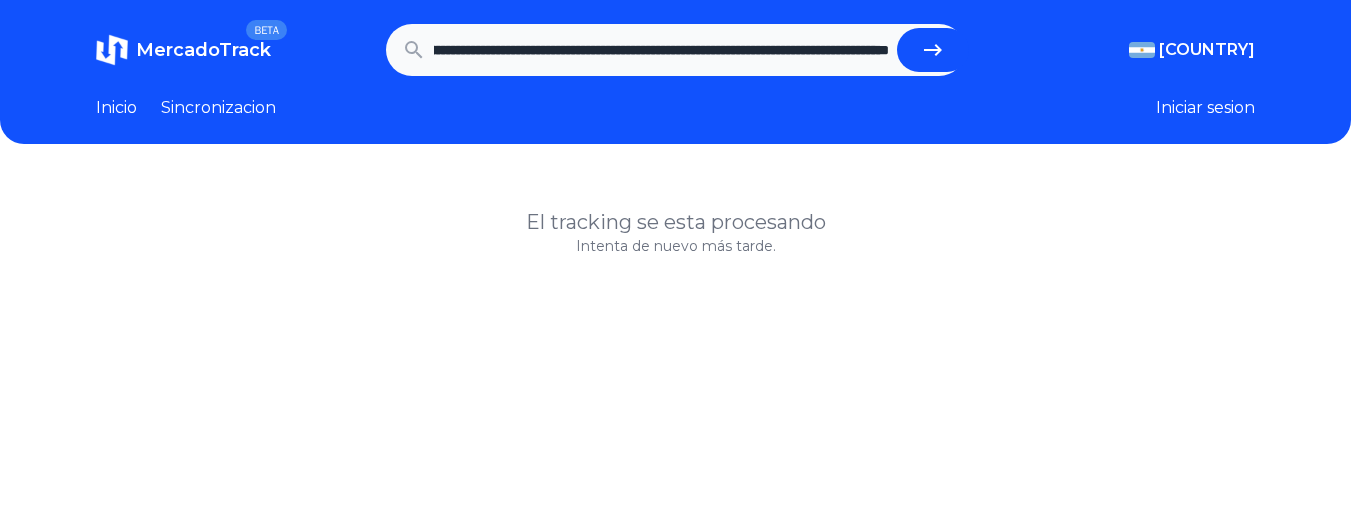 click at bounding box center (933, 50) 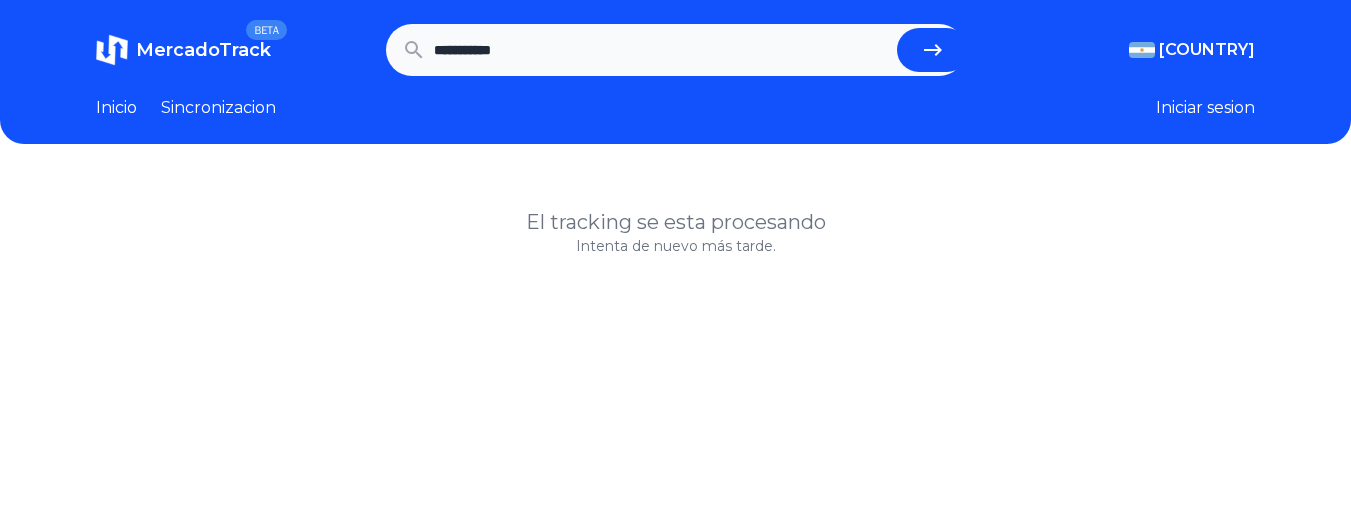 scroll, scrollTop: 0, scrollLeft: 0, axis: both 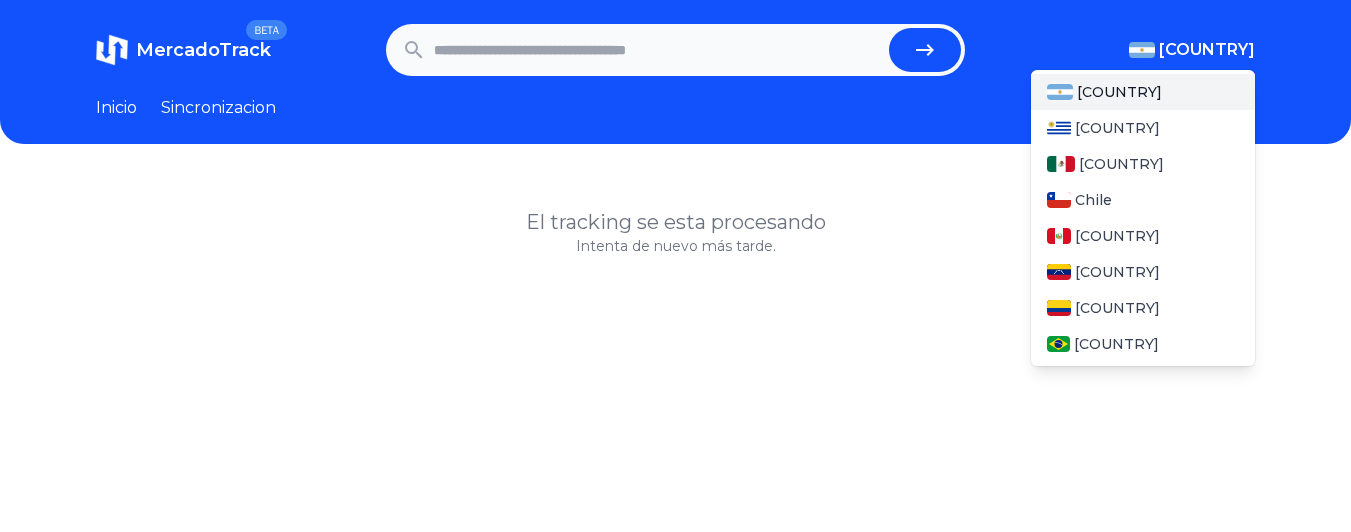 click on "Argentina" at bounding box center (1207, 50) 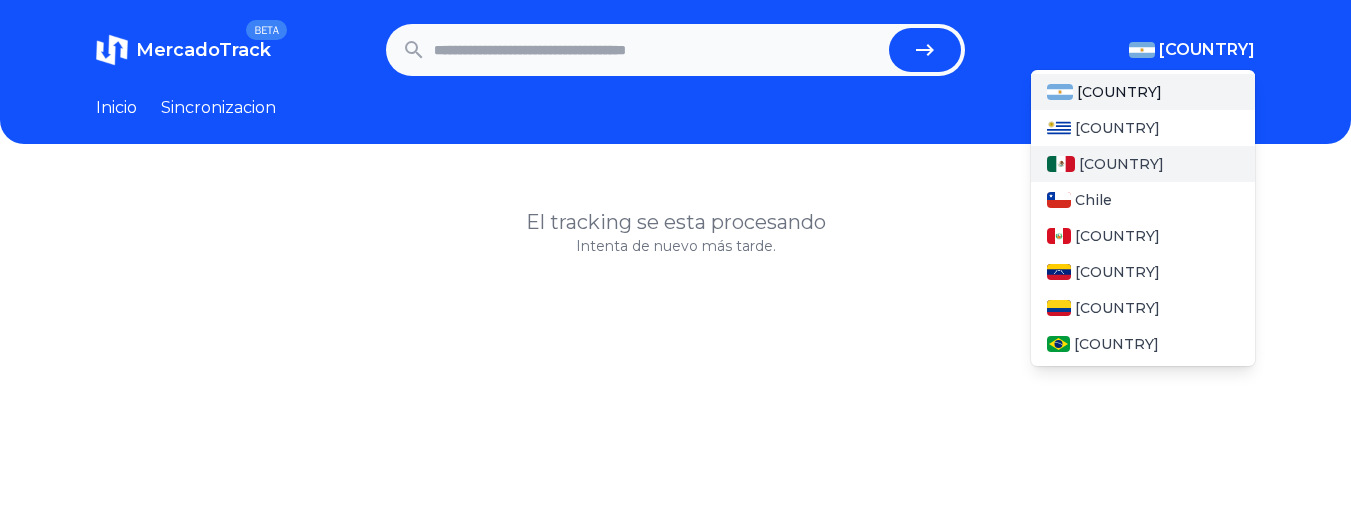 click on "Mexico" at bounding box center [1143, 164] 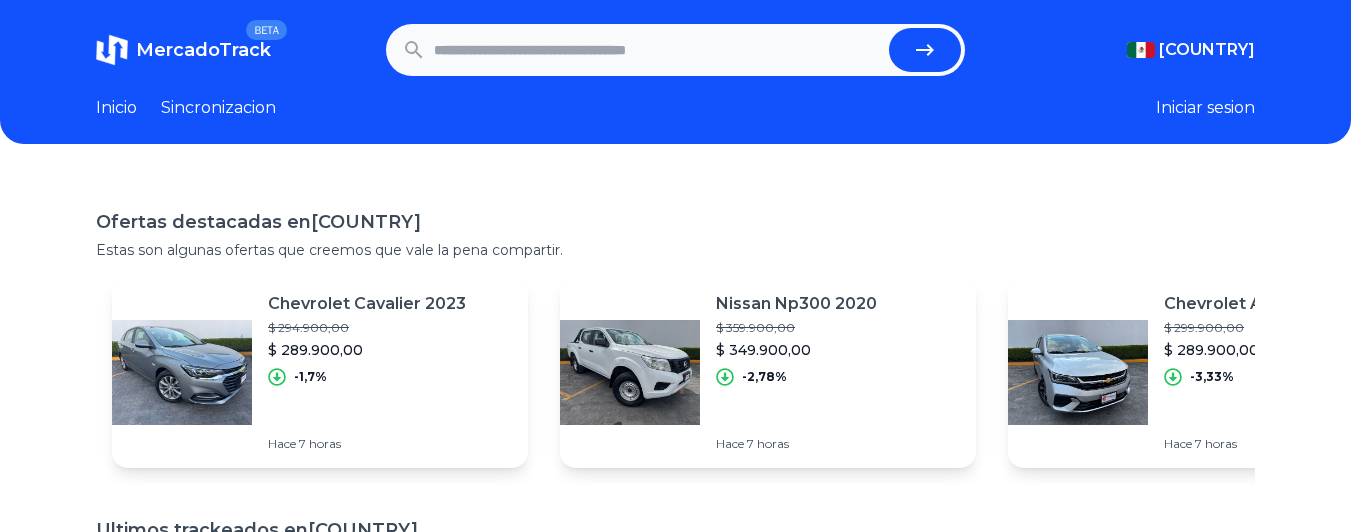 click at bounding box center (658, 50) 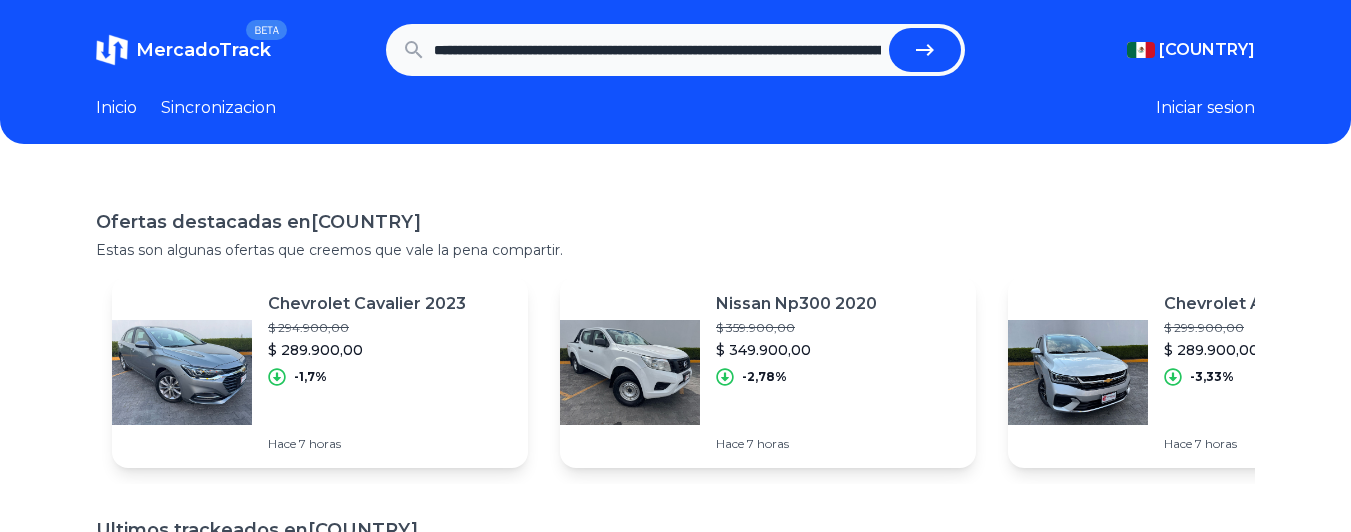 scroll, scrollTop: 0, scrollLeft: 2245, axis: horizontal 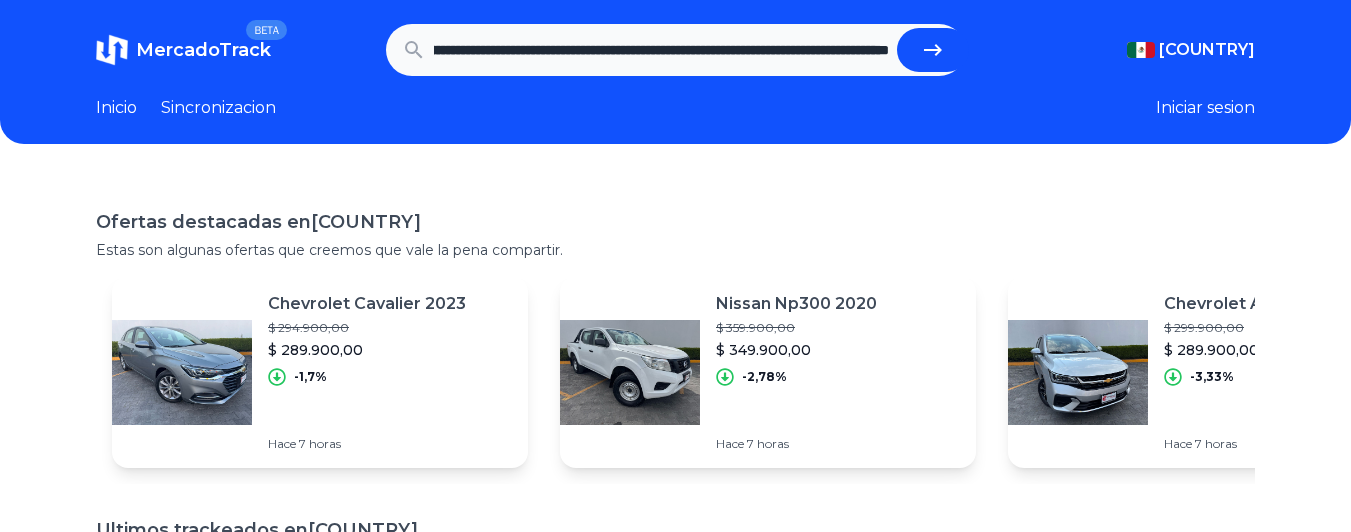 click at bounding box center (933, 50) 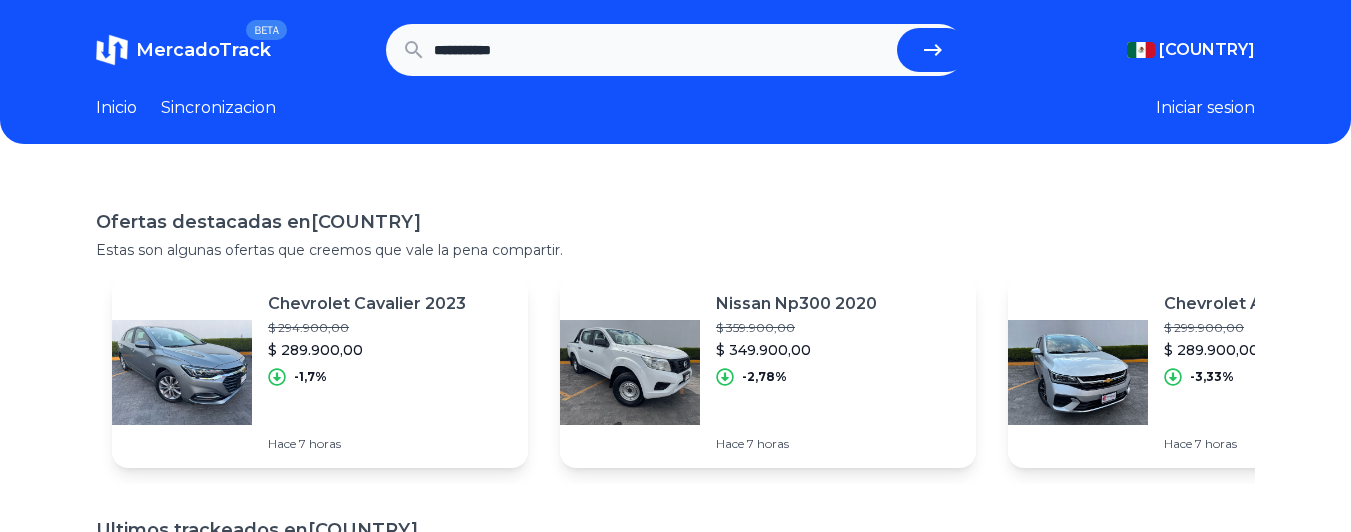 scroll, scrollTop: 0, scrollLeft: 0, axis: both 